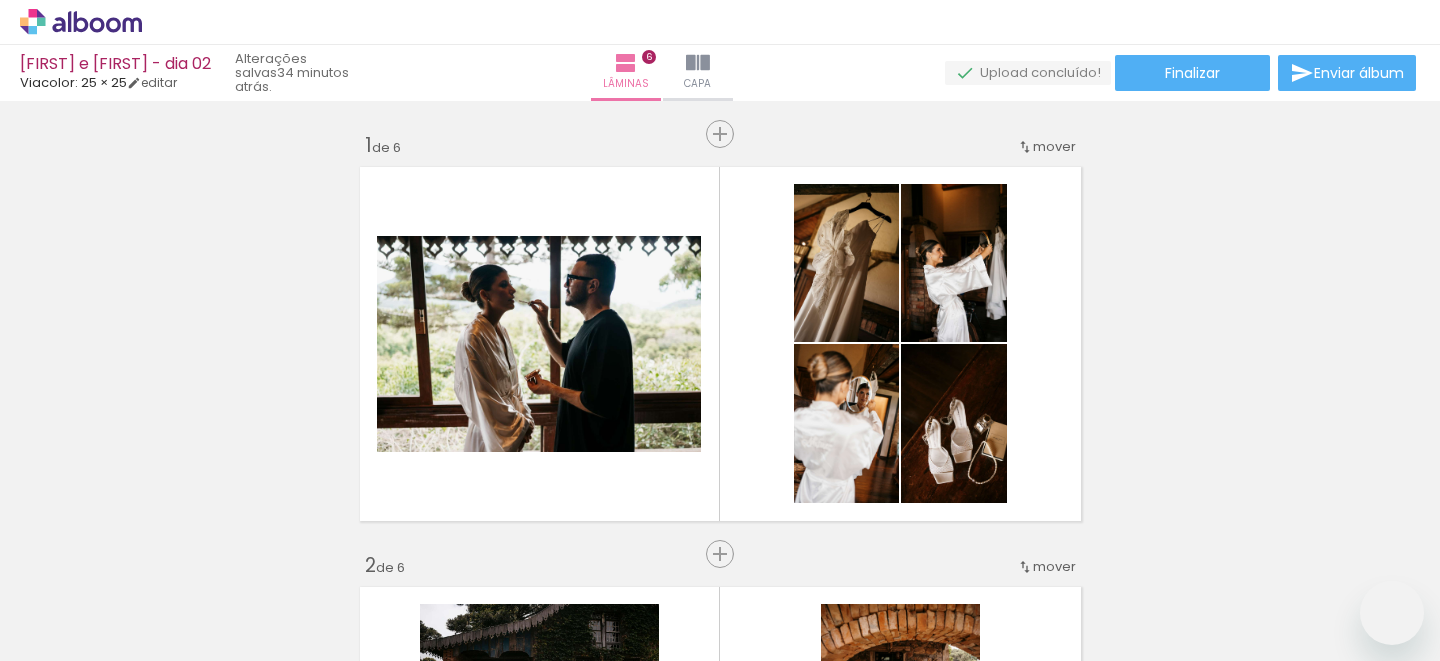 scroll, scrollTop: 0, scrollLeft: 0, axis: both 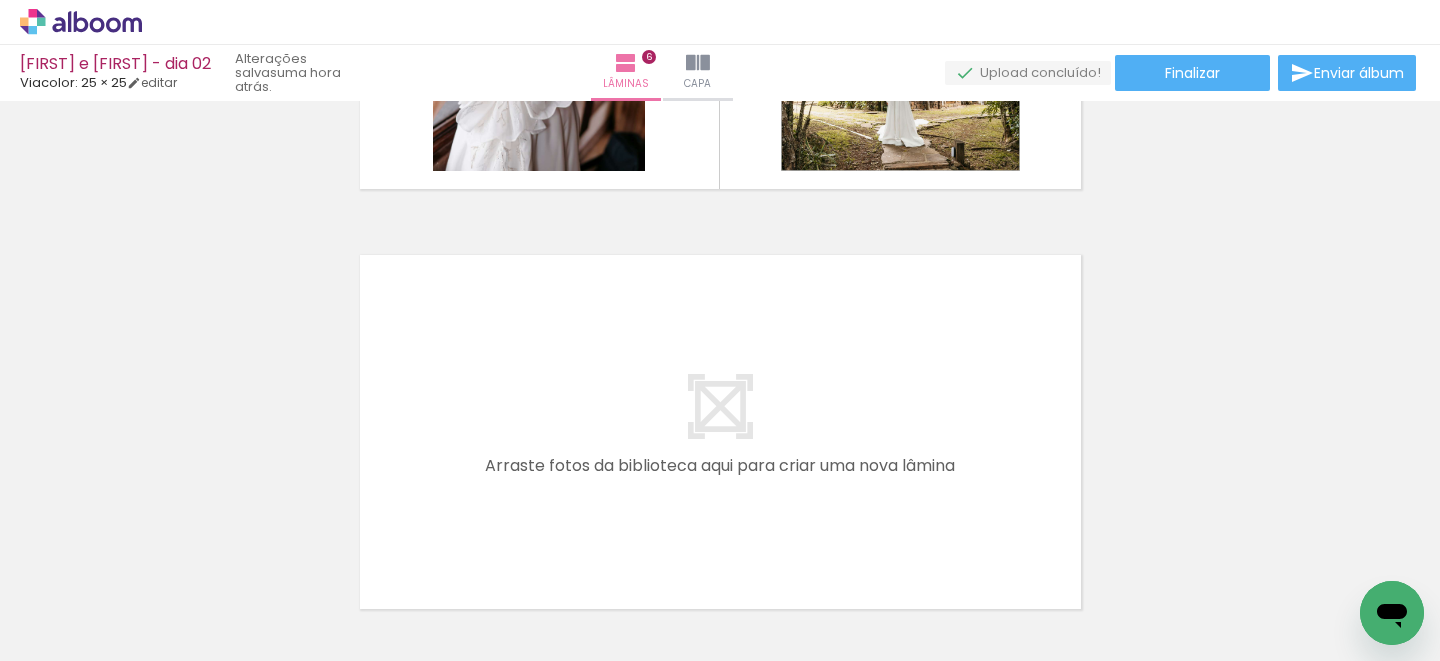 drag, startPoint x: 602, startPoint y: 596, endPoint x: 602, endPoint y: 475, distance: 121 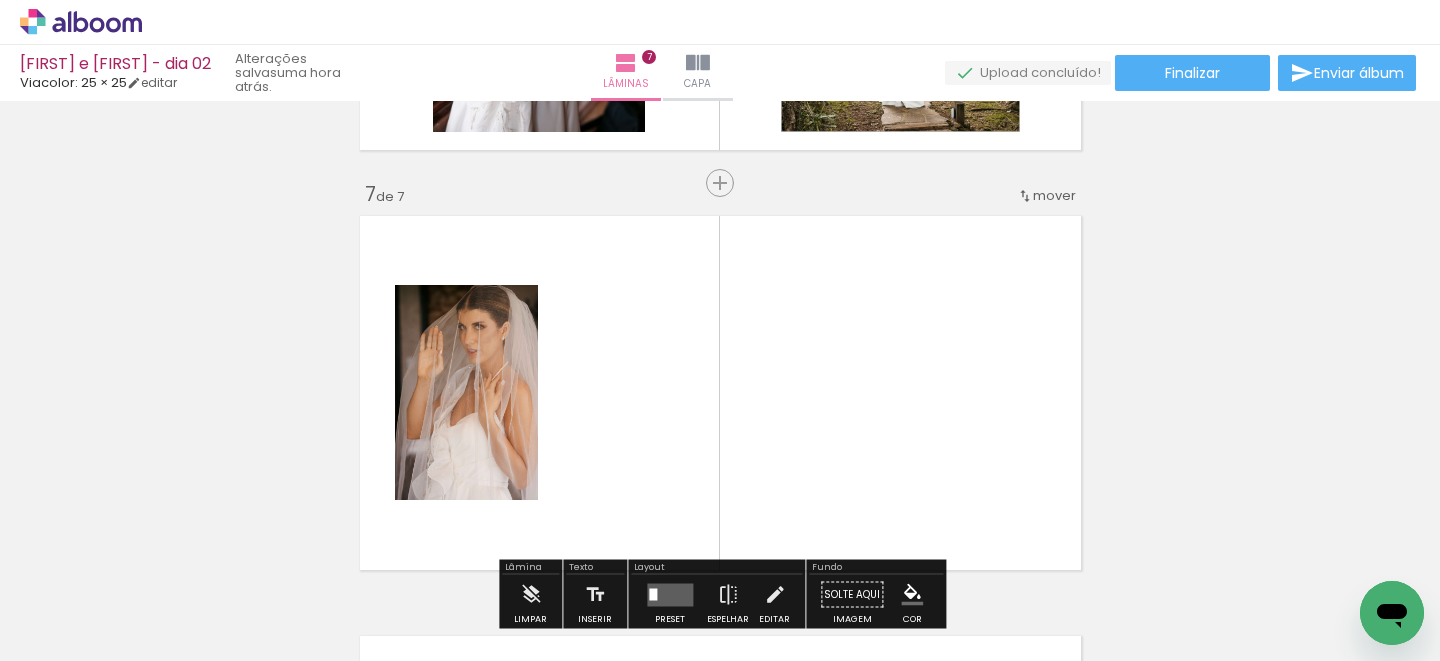 scroll, scrollTop: 2545, scrollLeft: 0, axis: vertical 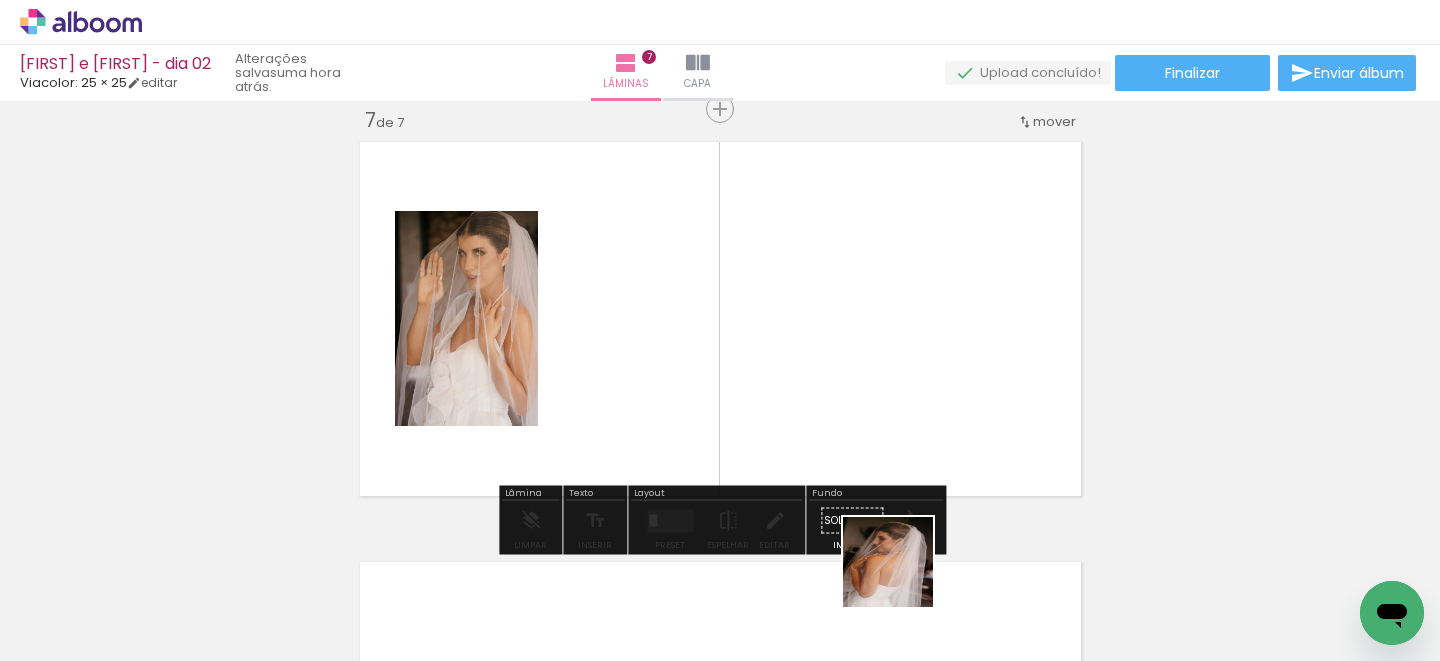 drag, startPoint x: 922, startPoint y: 606, endPoint x: 755, endPoint y: 387, distance: 275.40878 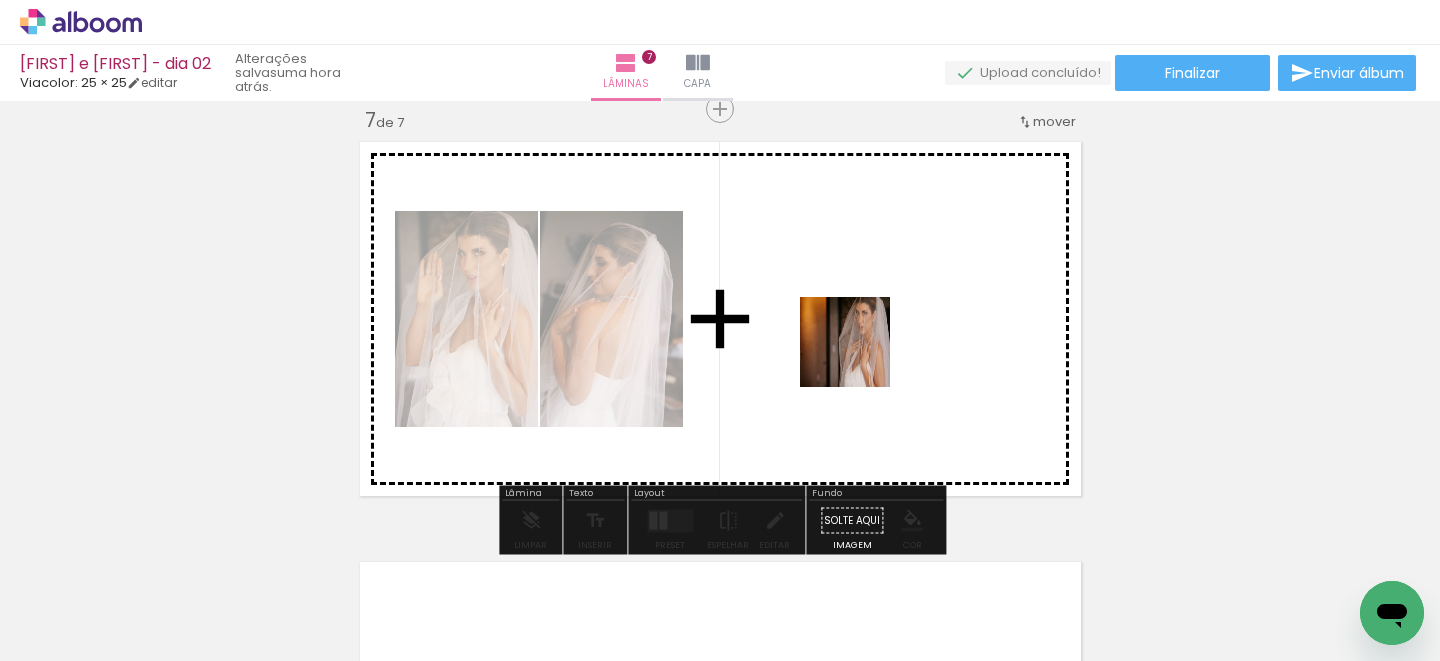 drag, startPoint x: 731, startPoint y: 570, endPoint x: 899, endPoint y: 324, distance: 297.8926 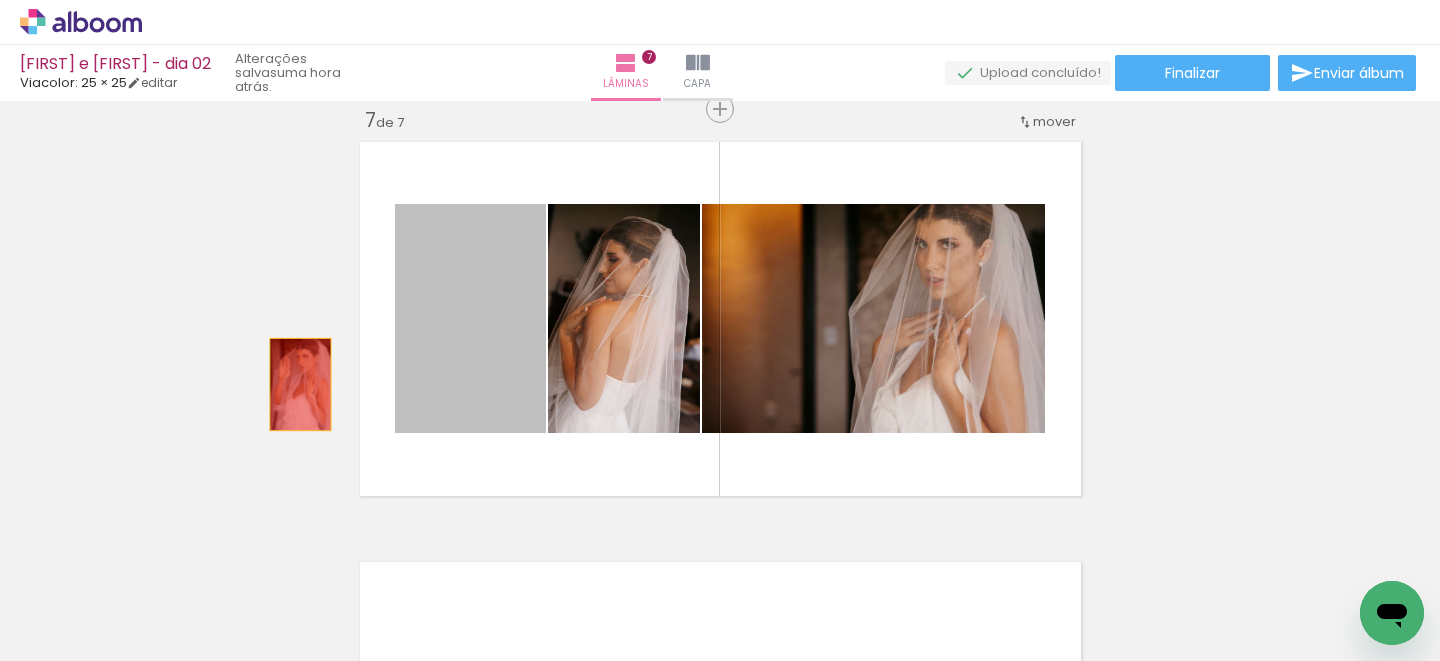 drag, startPoint x: 511, startPoint y: 390, endPoint x: 294, endPoint y: 377, distance: 217.38905 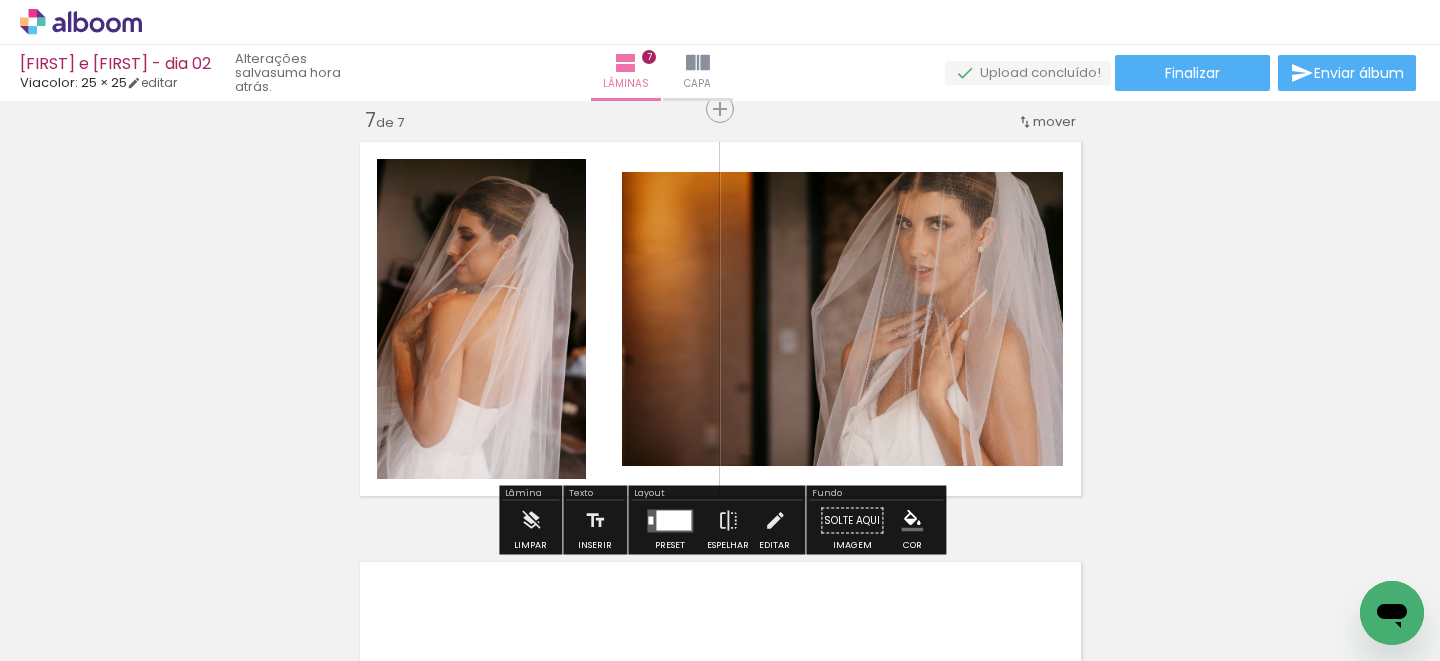 click at bounding box center (673, 520) 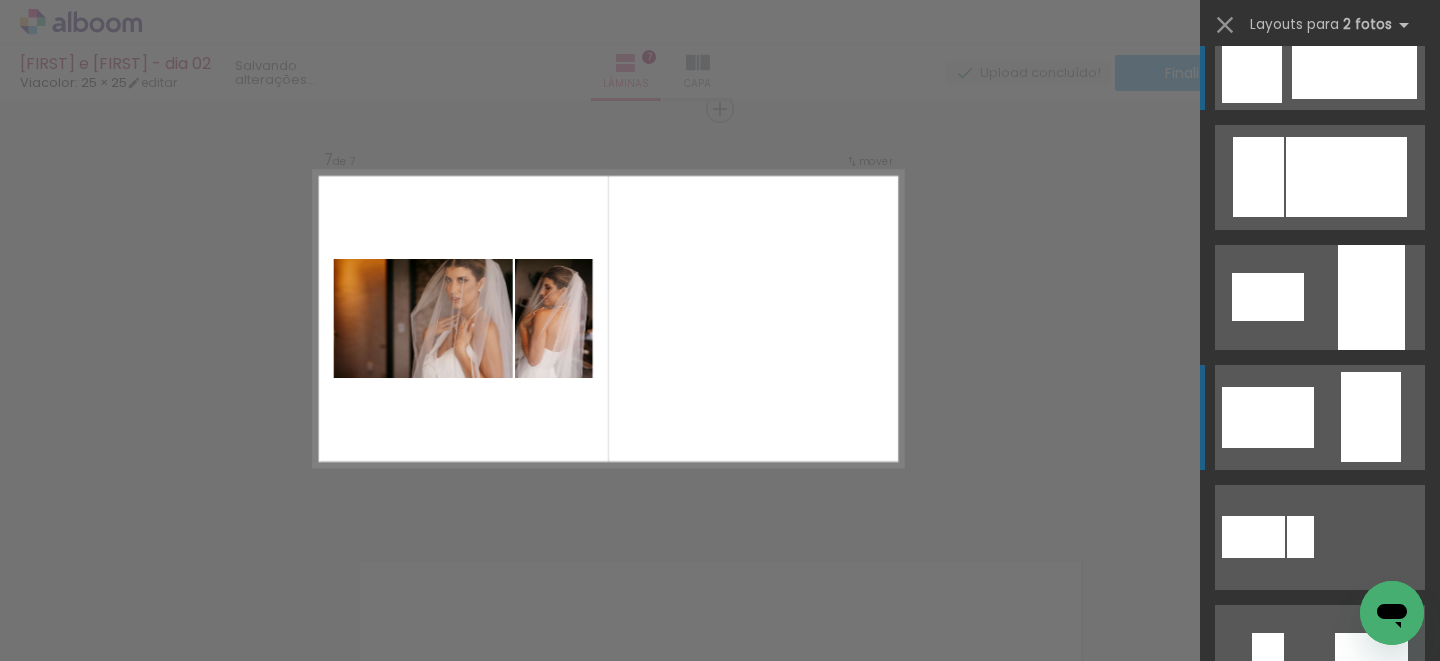 scroll, scrollTop: 0, scrollLeft: 0, axis: both 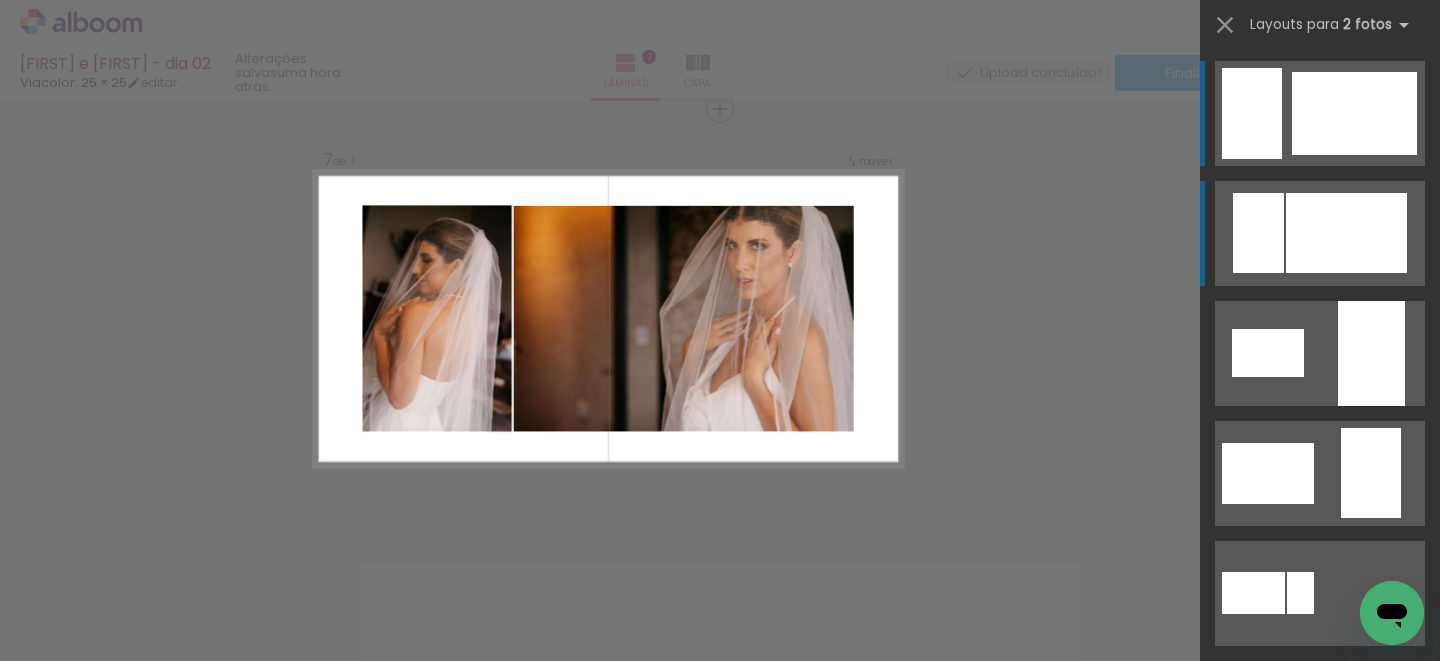 click at bounding box center [1346, 233] 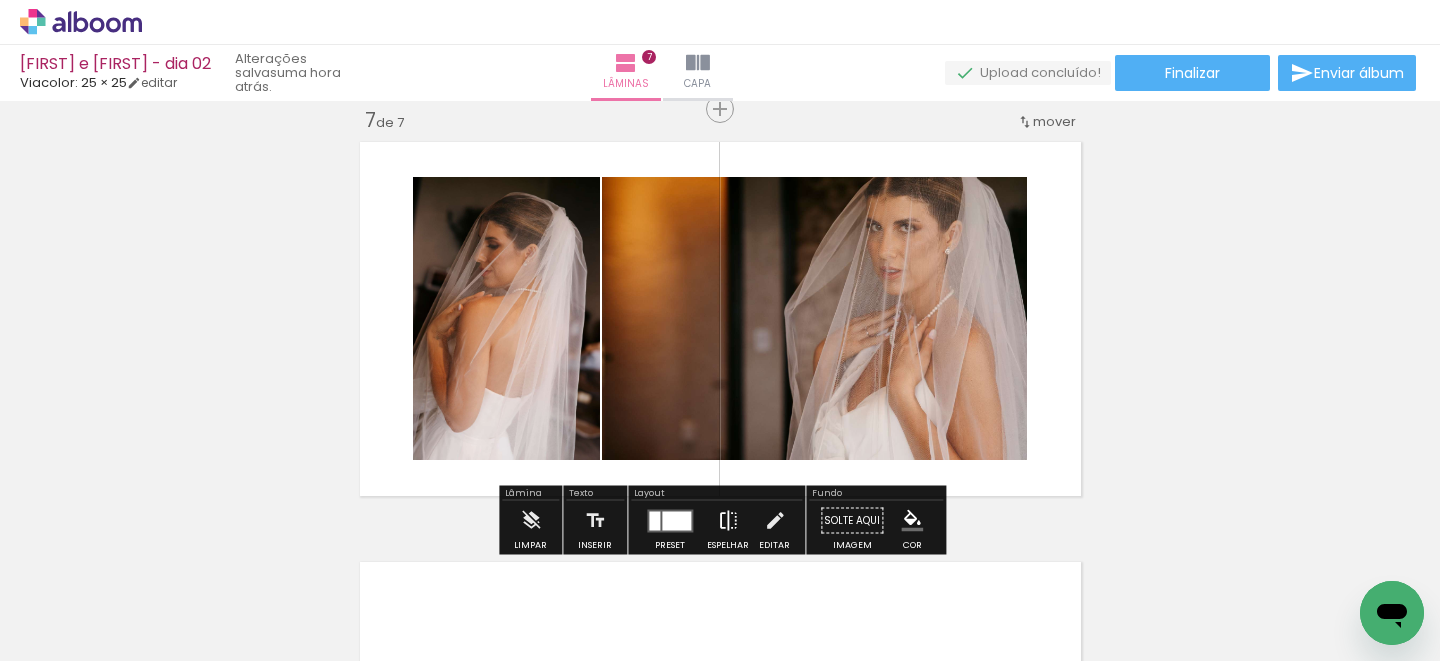 click at bounding box center [728, 521] 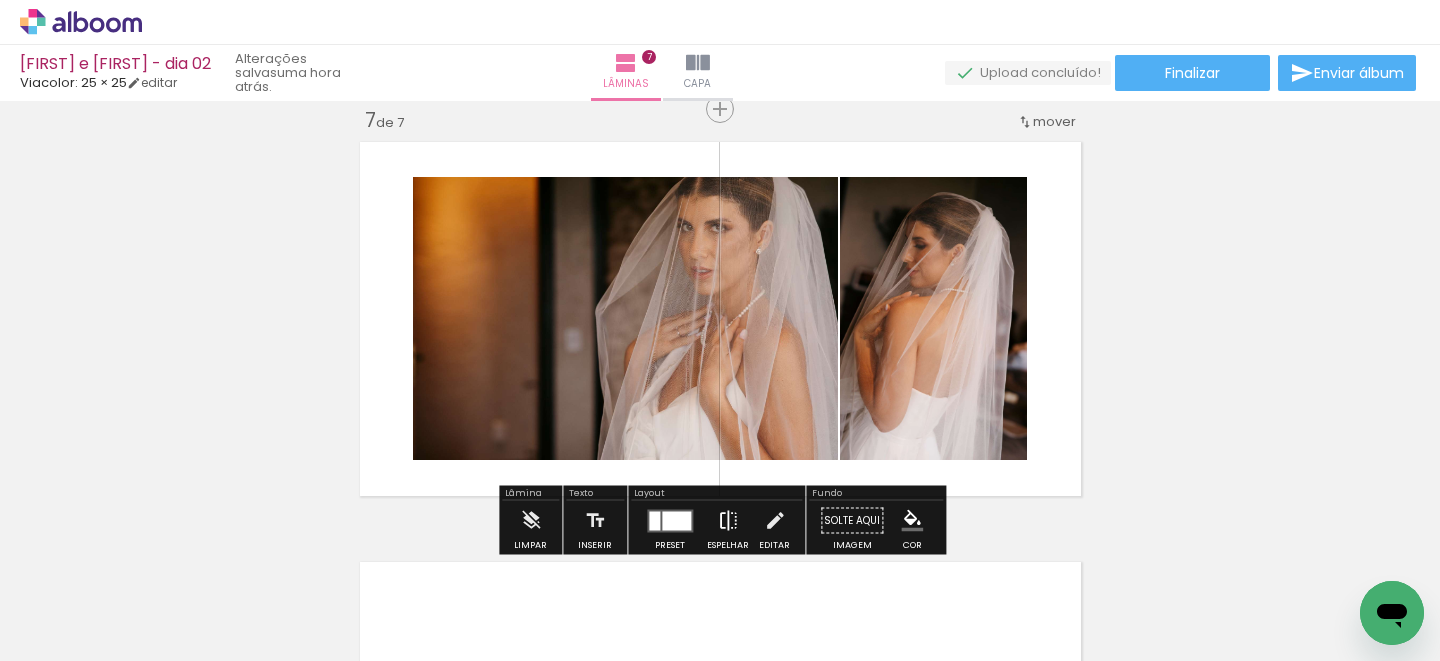 click at bounding box center (728, 521) 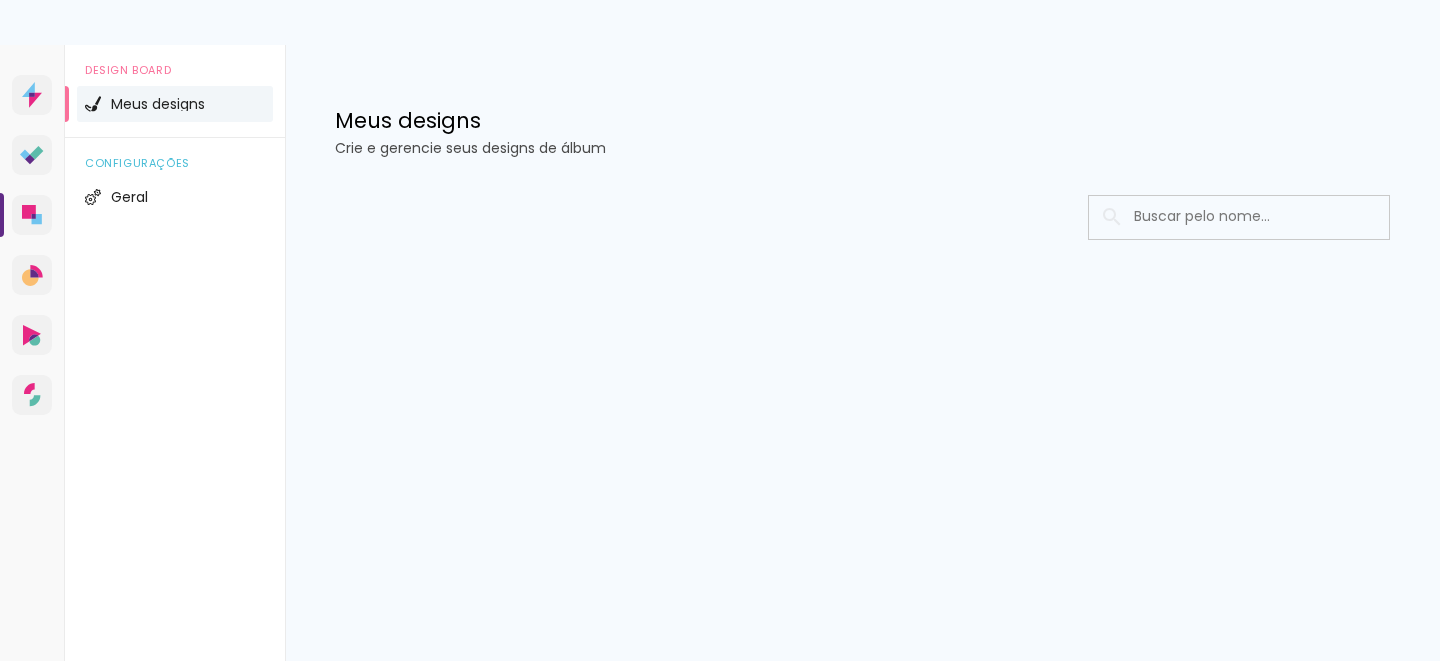 scroll, scrollTop: 0, scrollLeft: 0, axis: both 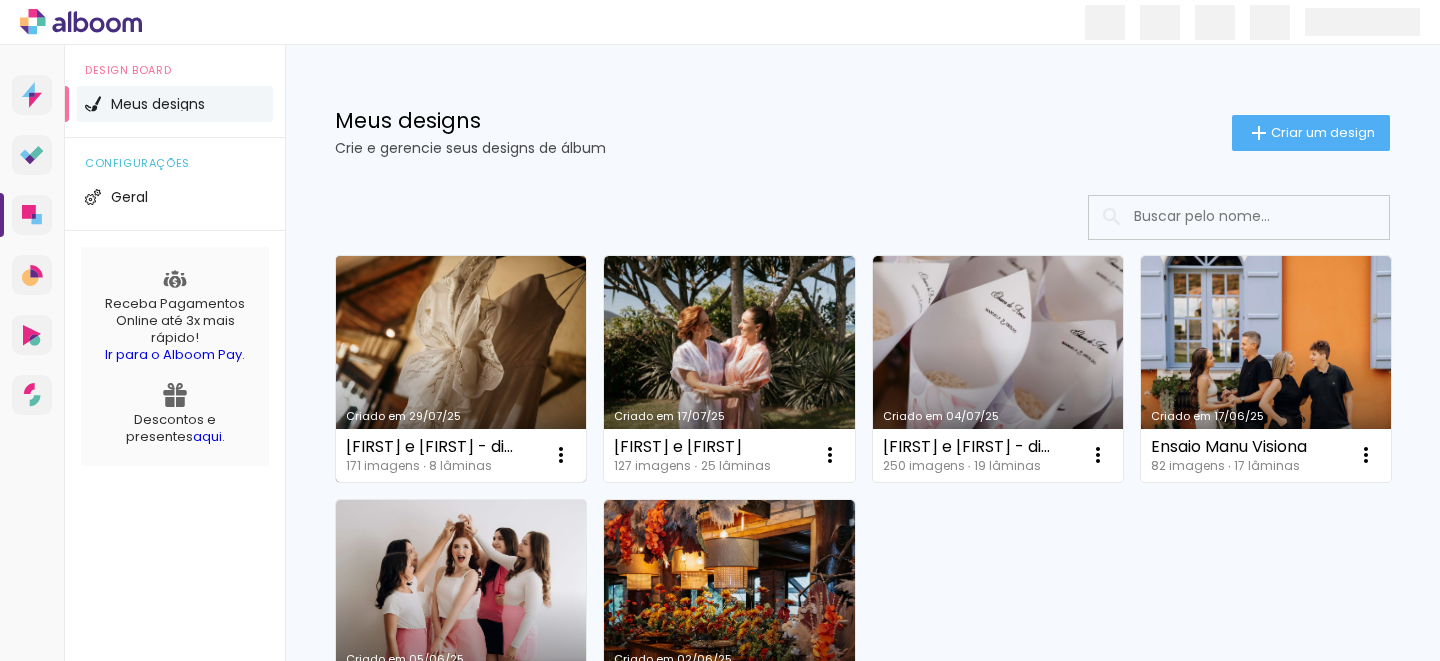 click on "Criado em 29/07/25" at bounding box center [461, 369] 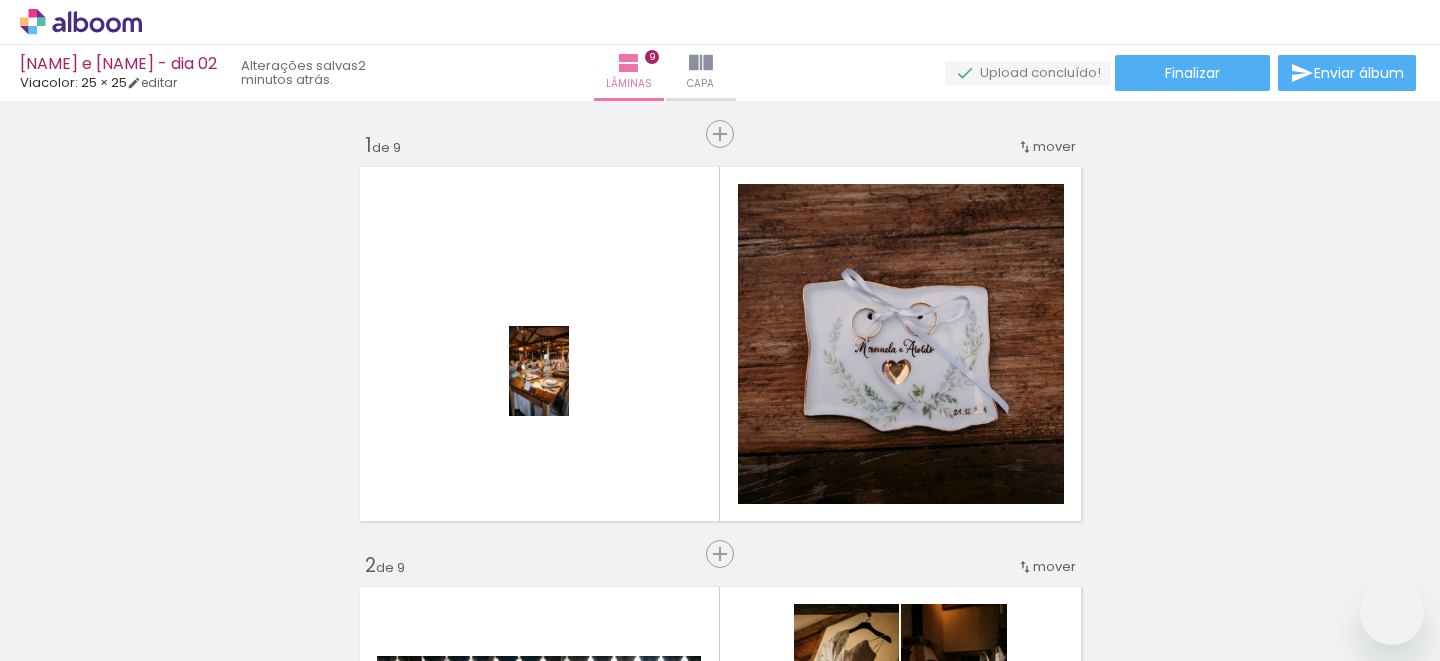 click at bounding box center (720, 330) 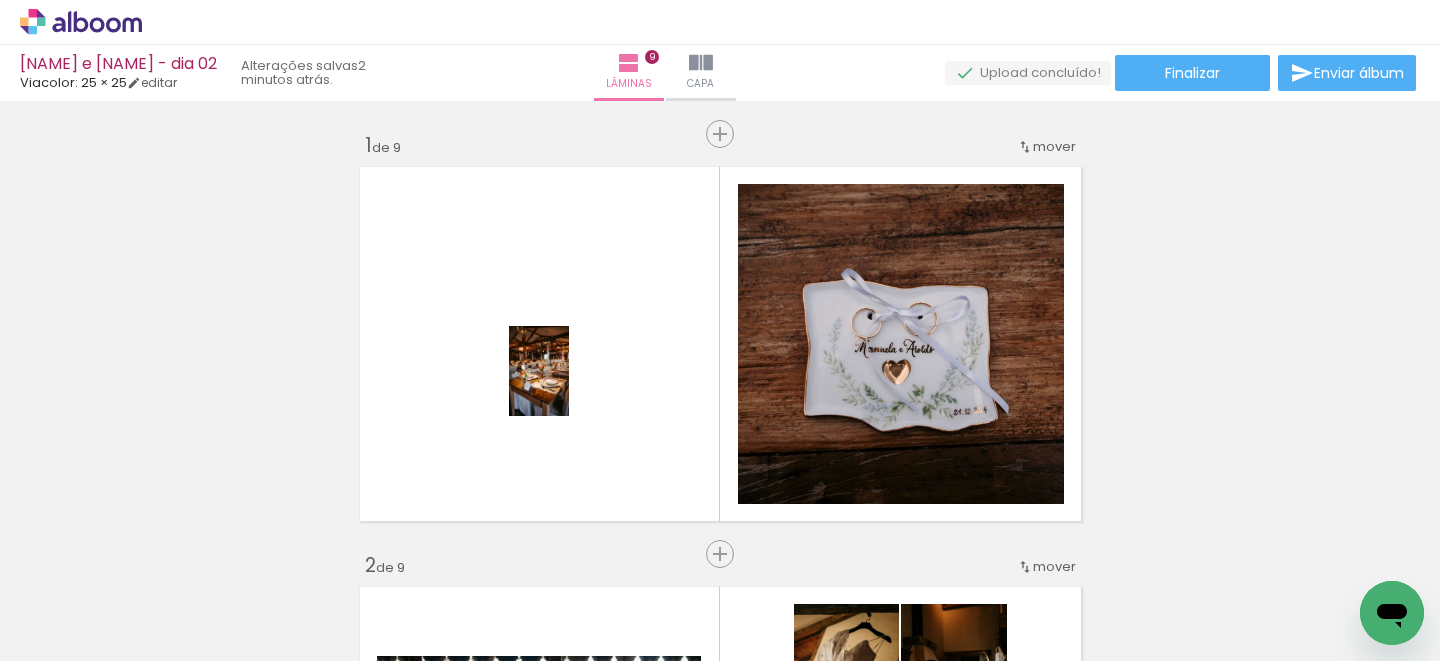 scroll, scrollTop: 0, scrollLeft: 0, axis: both 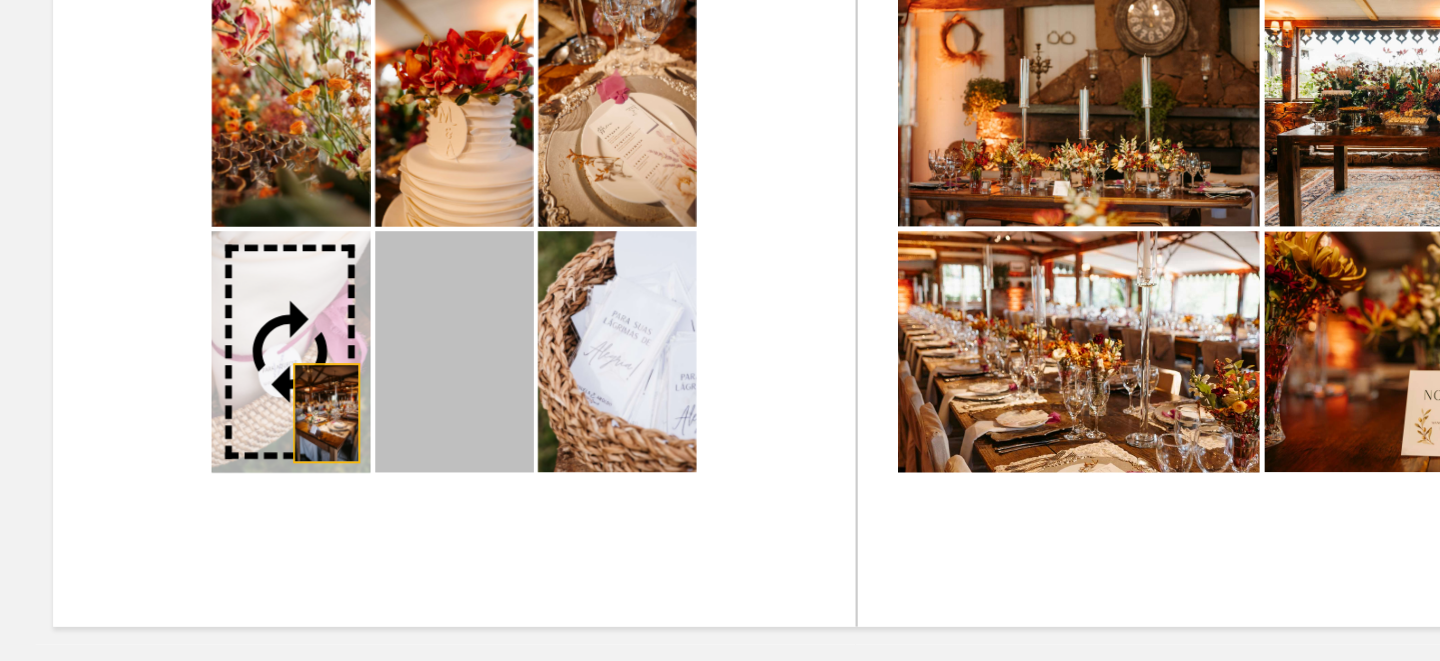 drag, startPoint x: 568, startPoint y: 425, endPoint x: 484, endPoint y: 409, distance: 85.51023 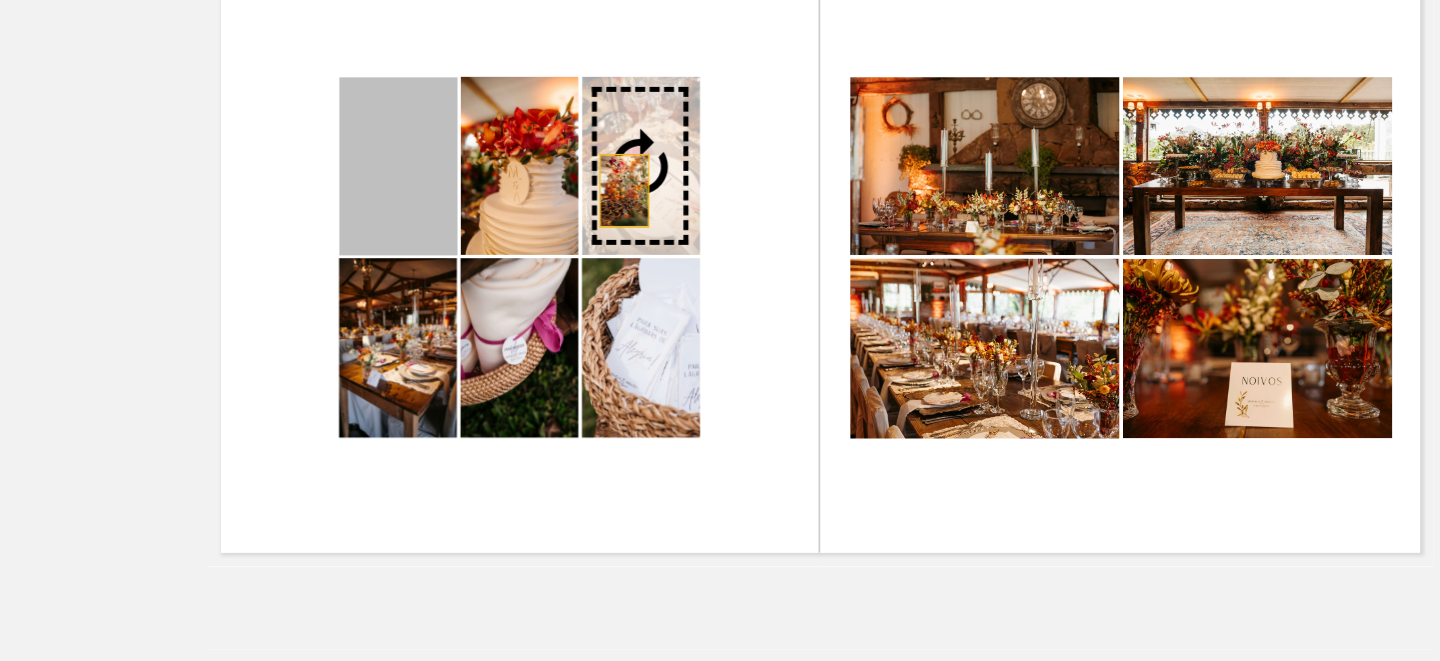 drag, startPoint x: 483, startPoint y: 284, endPoint x: 602, endPoint y: 288, distance: 119.06721 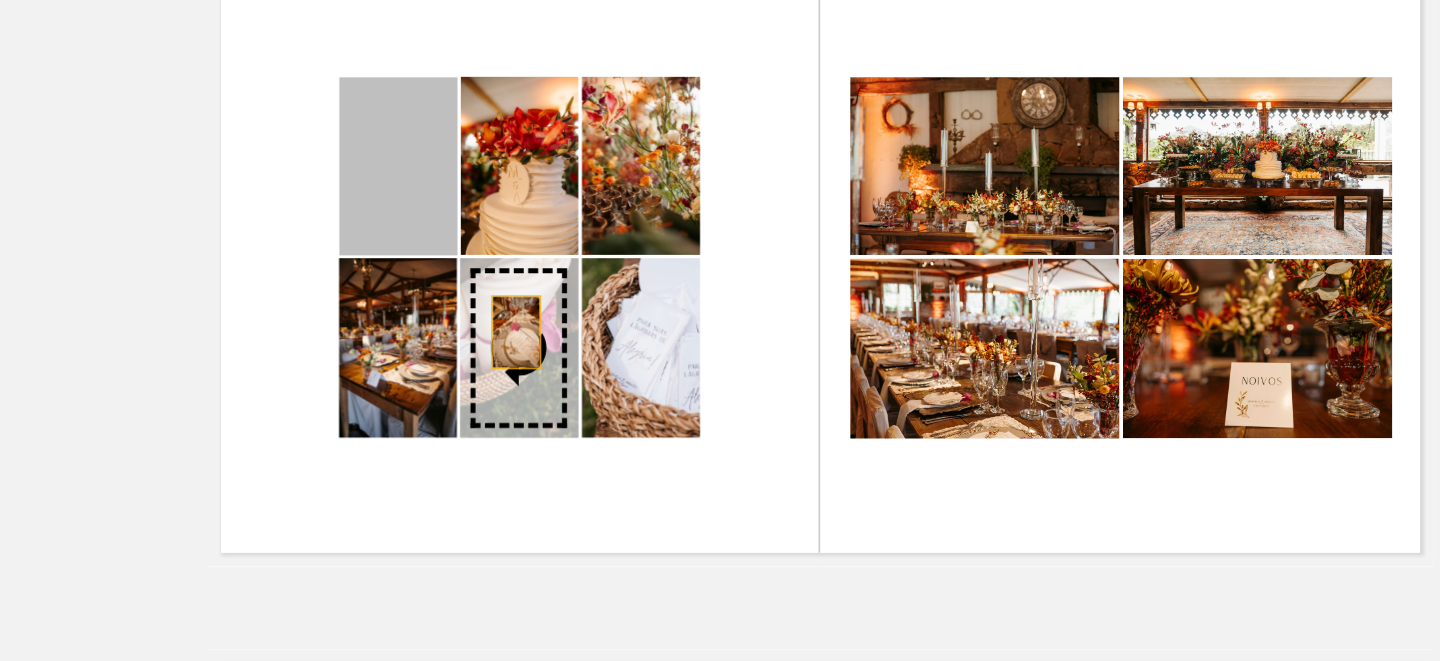 drag, startPoint x: 487, startPoint y: 305, endPoint x: 537, endPoint y: 371, distance: 82.800964 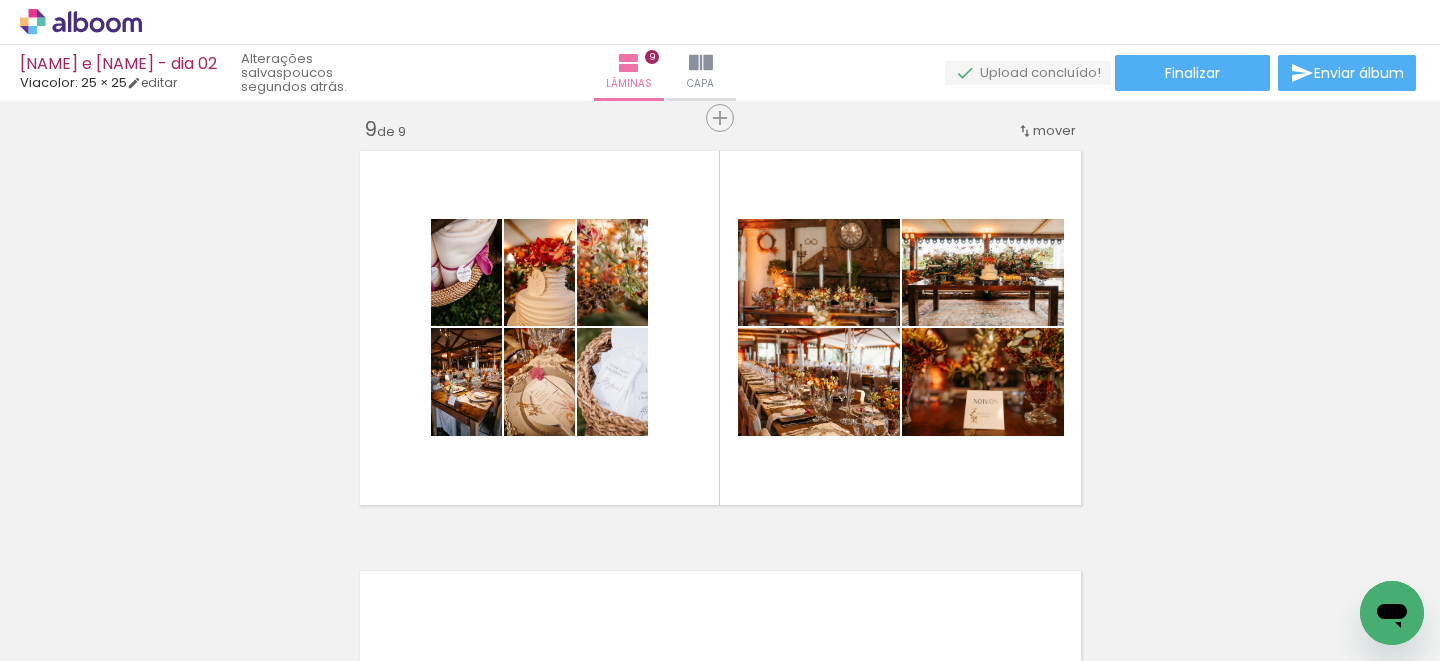 scroll, scrollTop: 0, scrollLeft: 8038, axis: horizontal 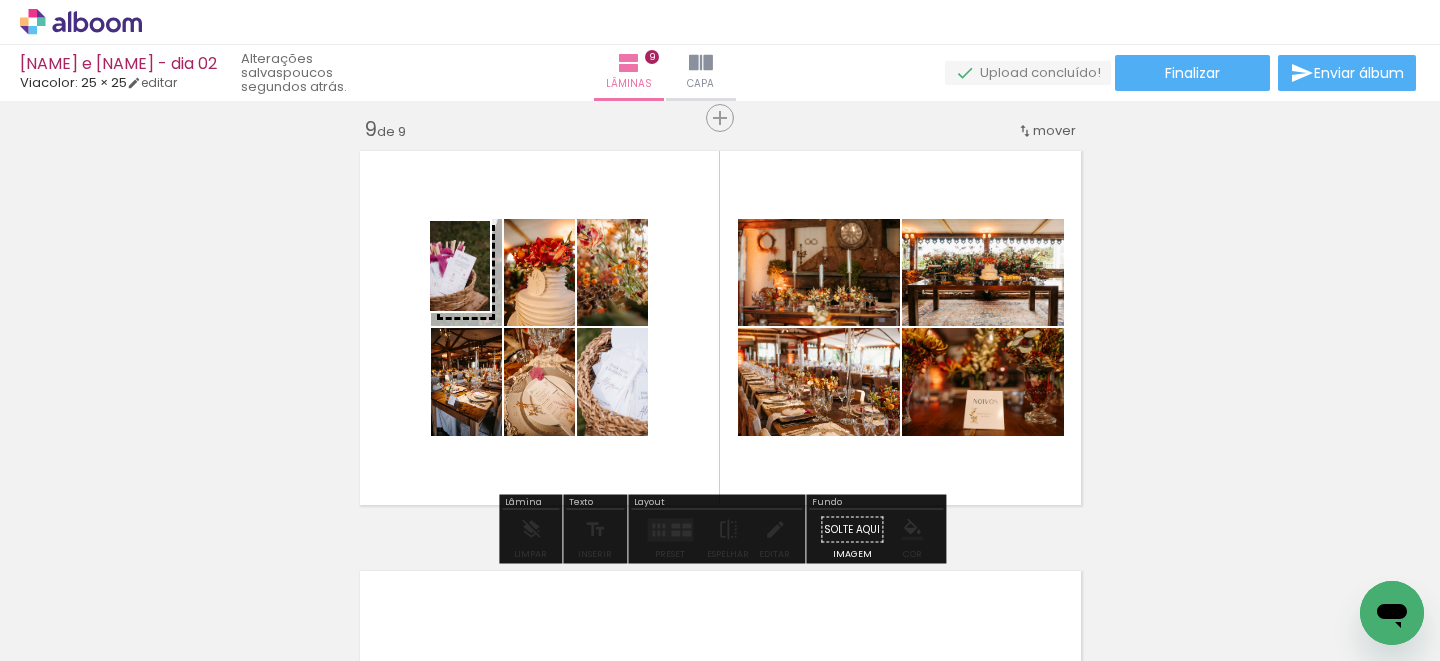 drag, startPoint x: 446, startPoint y: 619, endPoint x: 491, endPoint y: 282, distance: 339.99118 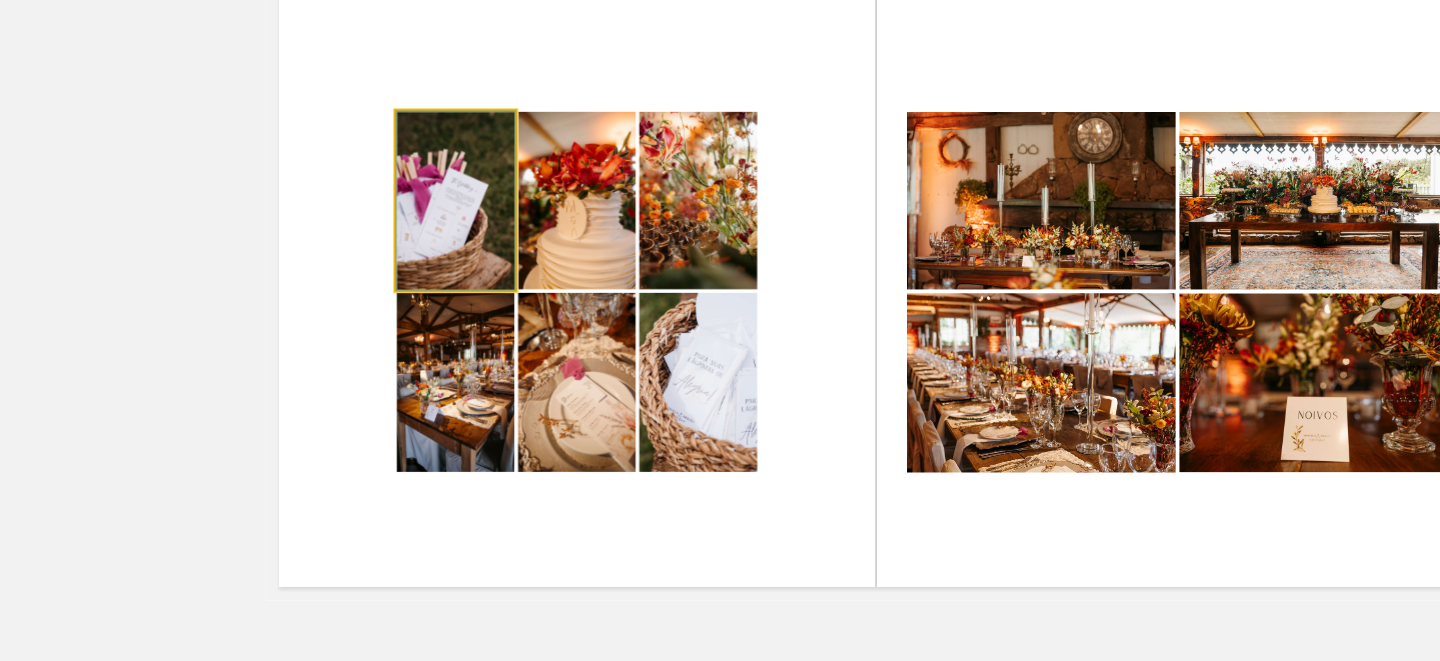 click 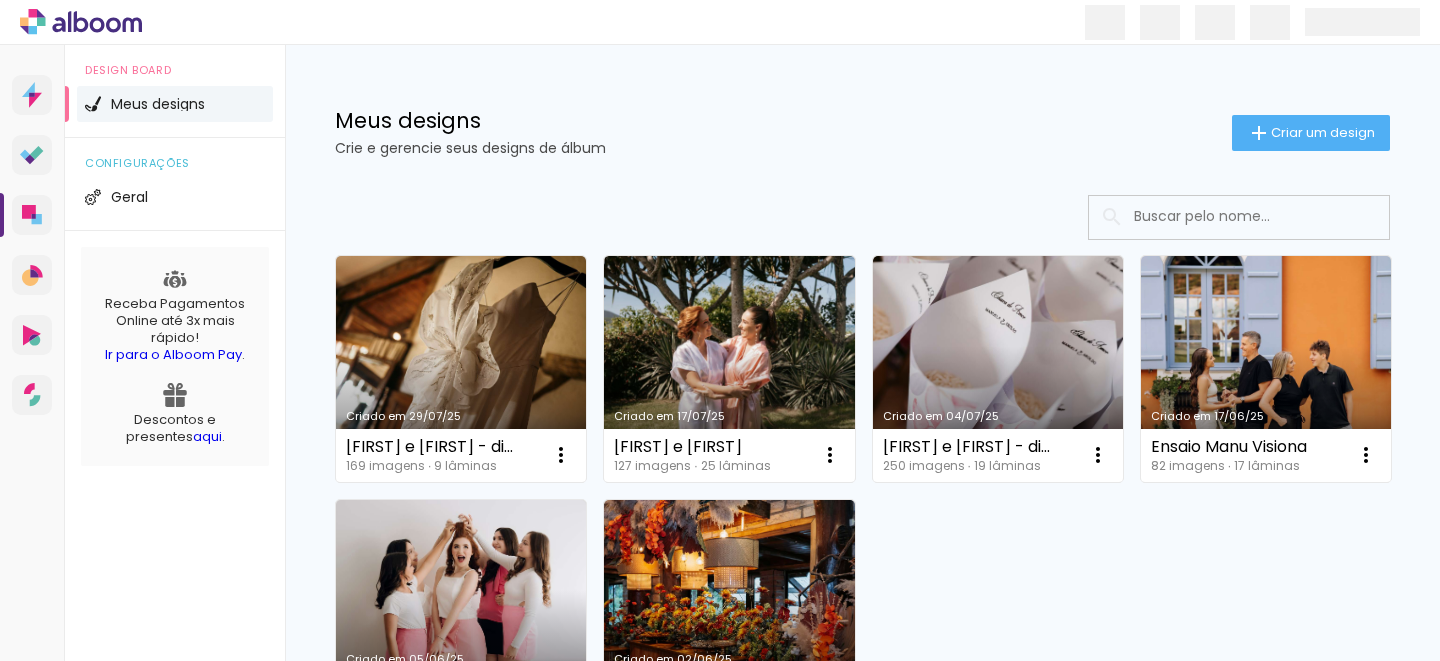 scroll, scrollTop: 0, scrollLeft: 0, axis: both 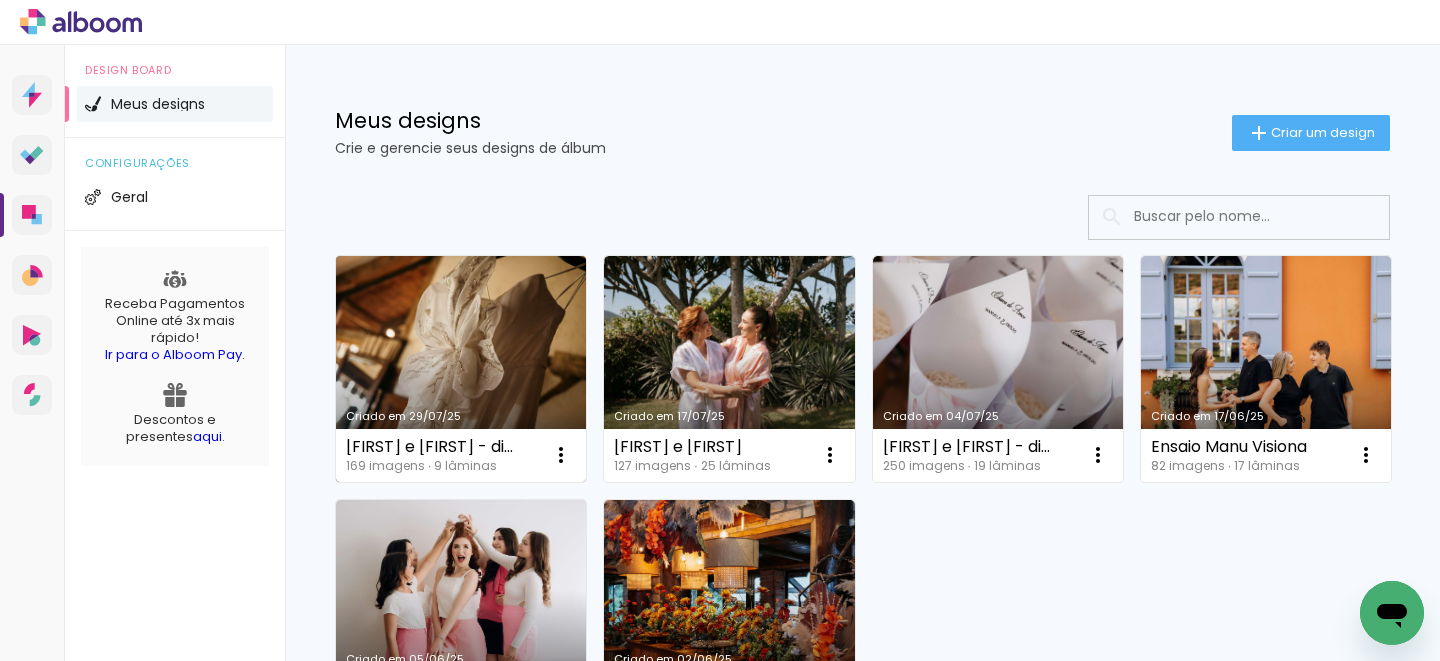 click on "Criado em 29/07/25" at bounding box center [461, 369] 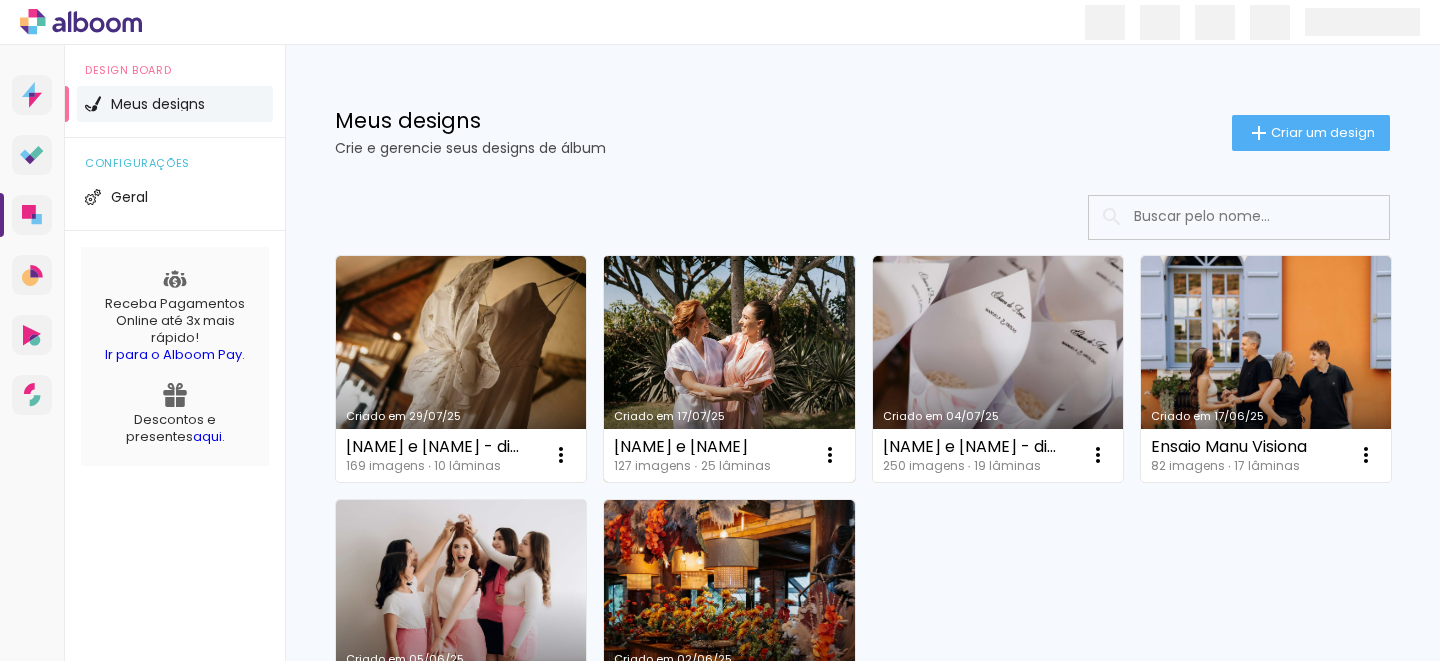 scroll, scrollTop: 0, scrollLeft: 0, axis: both 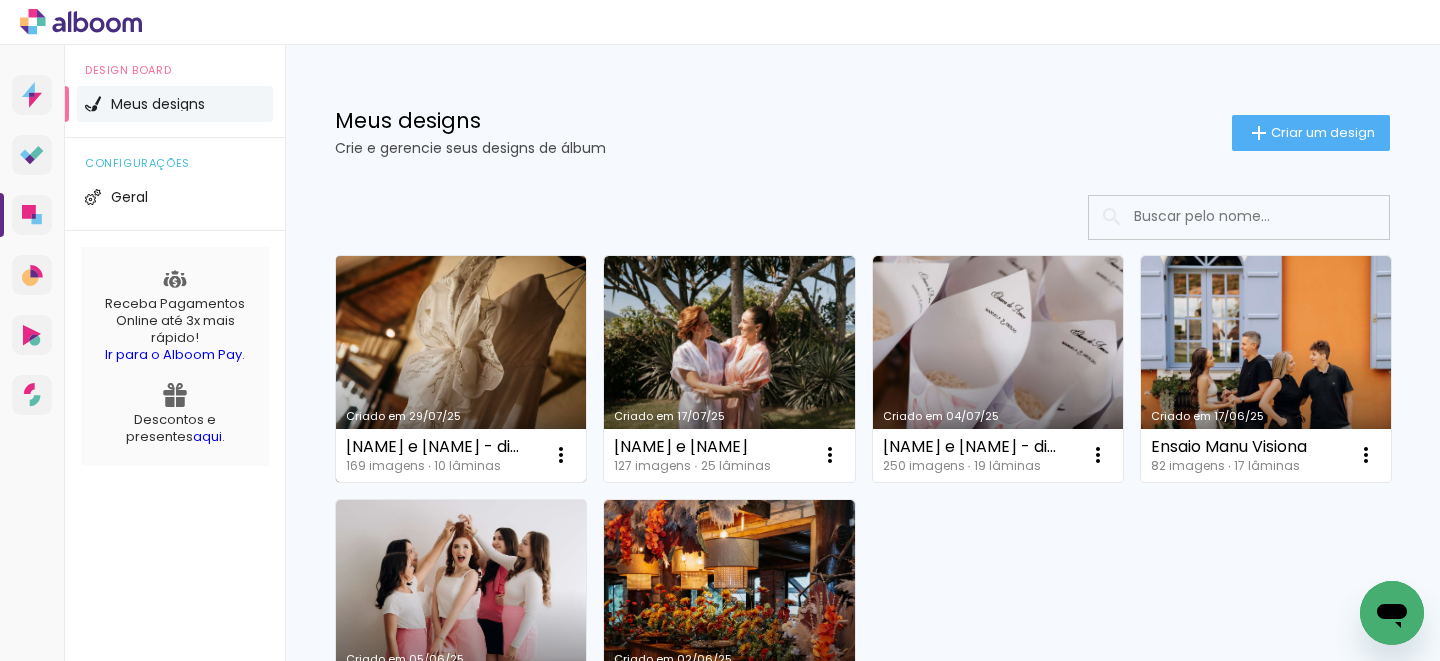 click on "Criado em 29/07/25" at bounding box center [461, 369] 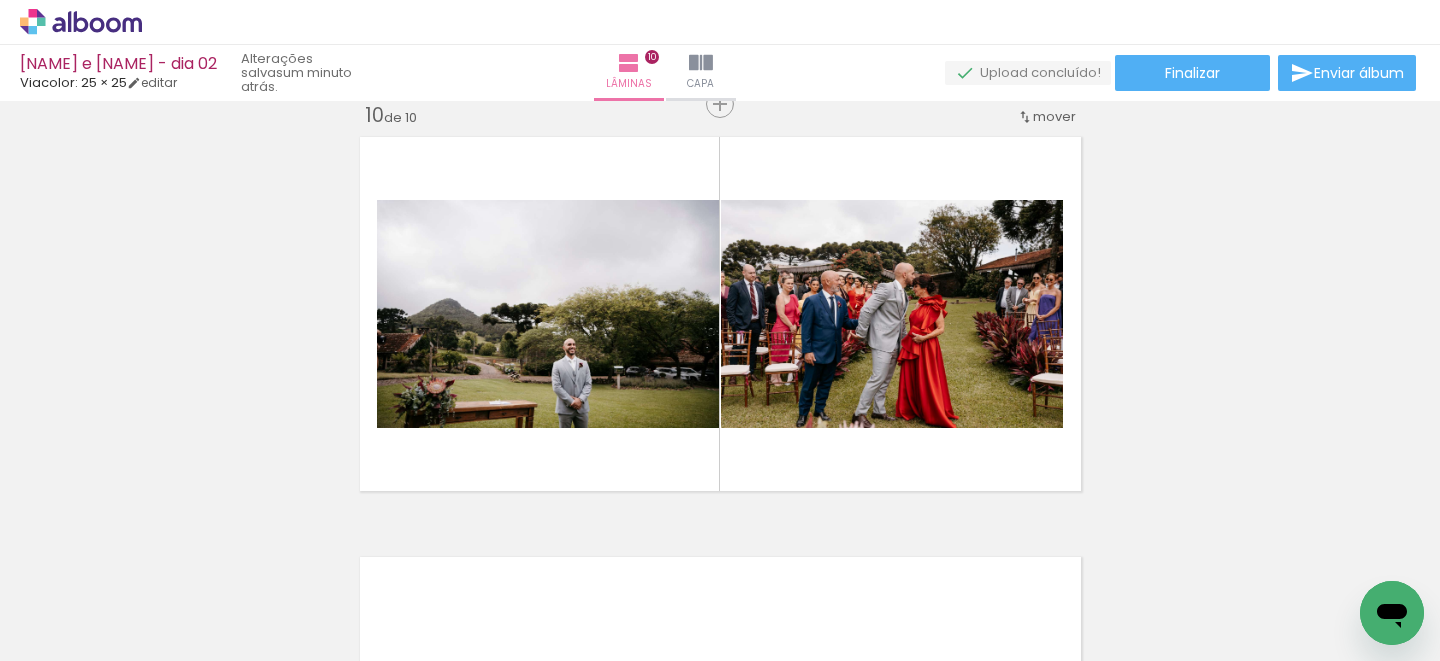 scroll, scrollTop: 3811, scrollLeft: 0, axis: vertical 